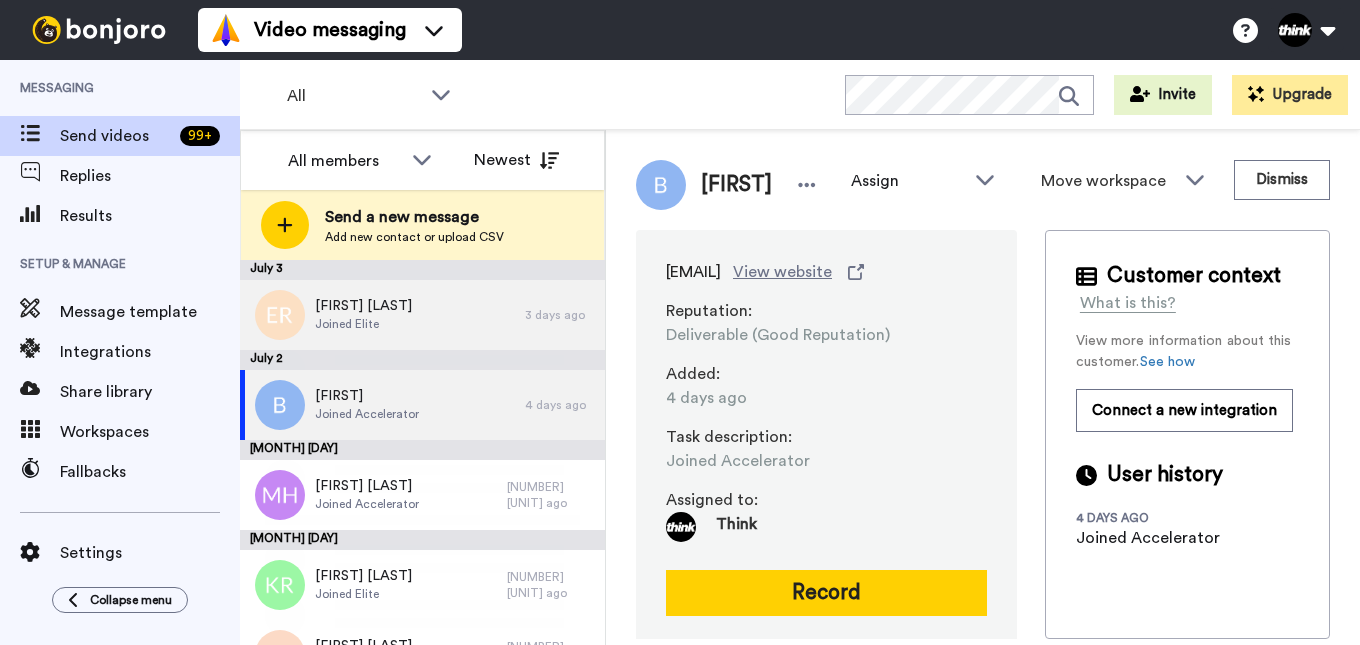 scroll, scrollTop: 0, scrollLeft: 0, axis: both 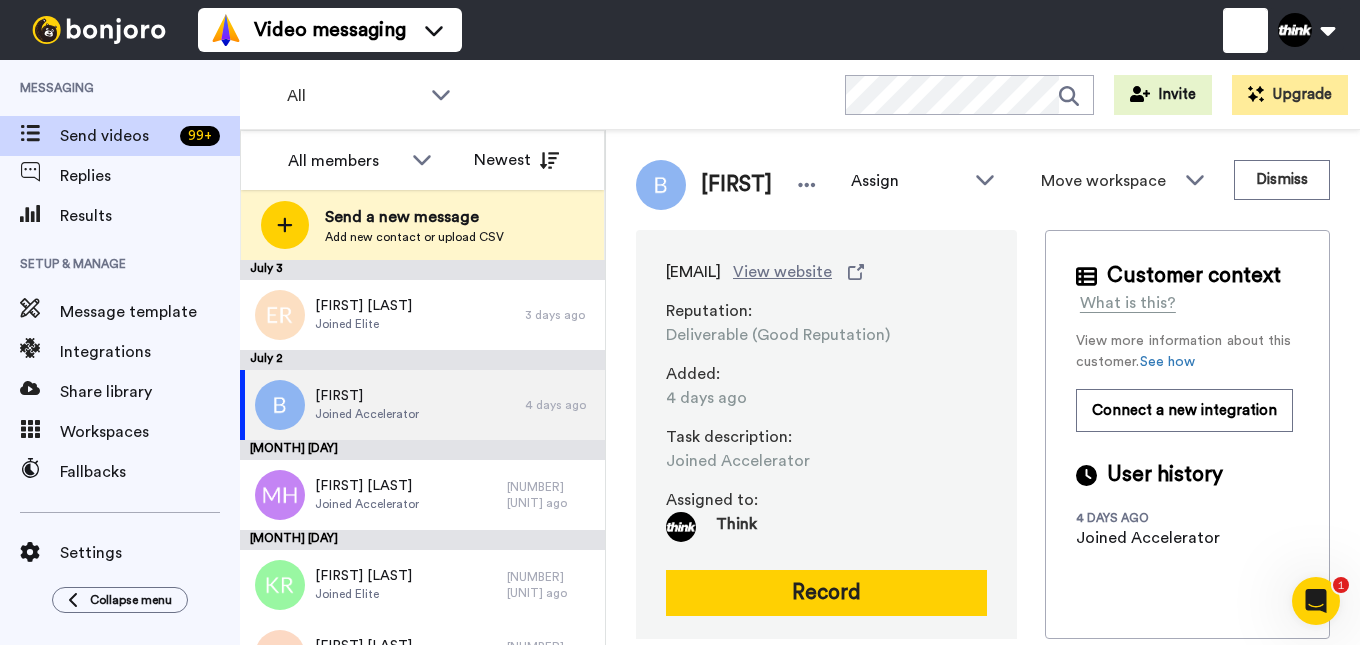 click at bounding box center [1245, 30] 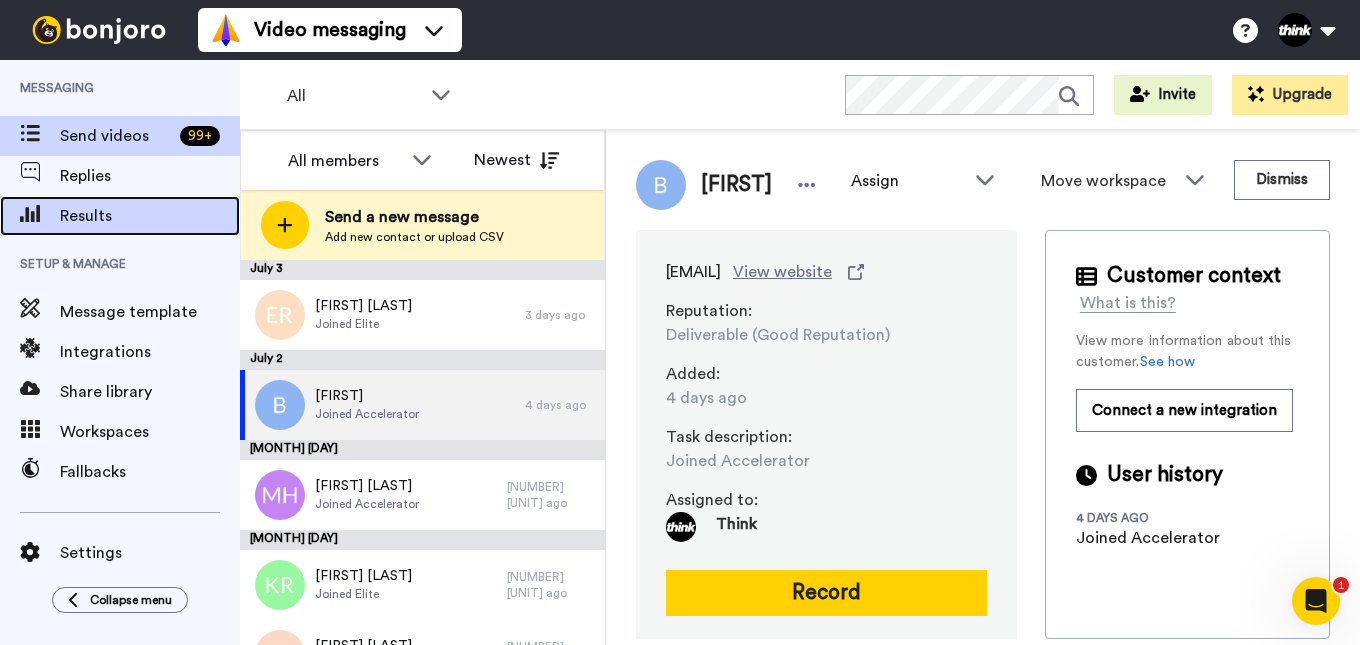 click on "Results" at bounding box center (150, 216) 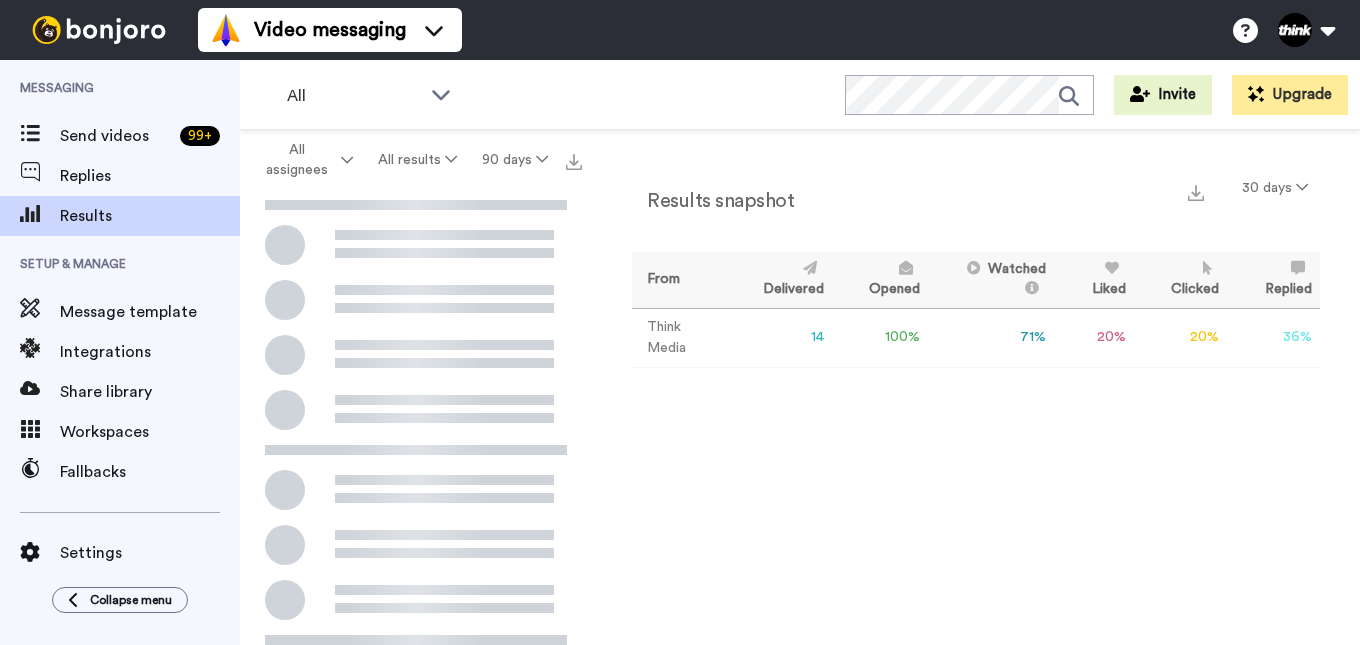 scroll, scrollTop: 0, scrollLeft: 0, axis: both 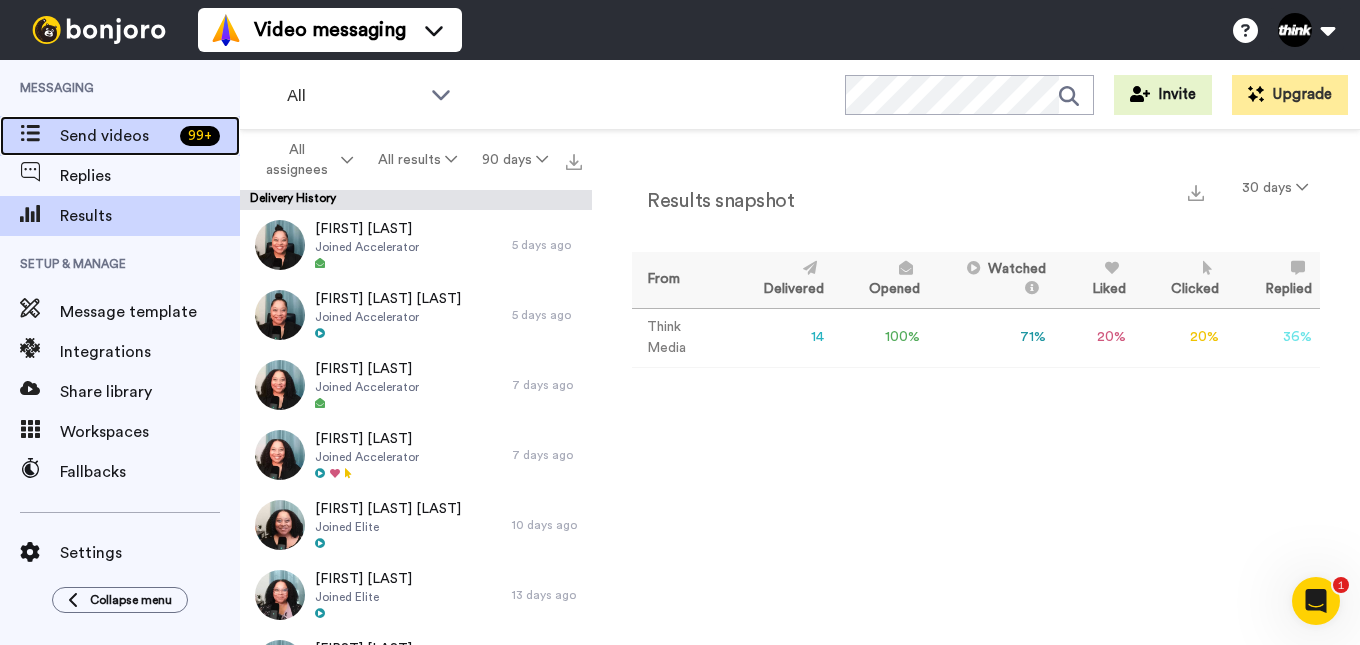 click on "Send videos" at bounding box center (116, 136) 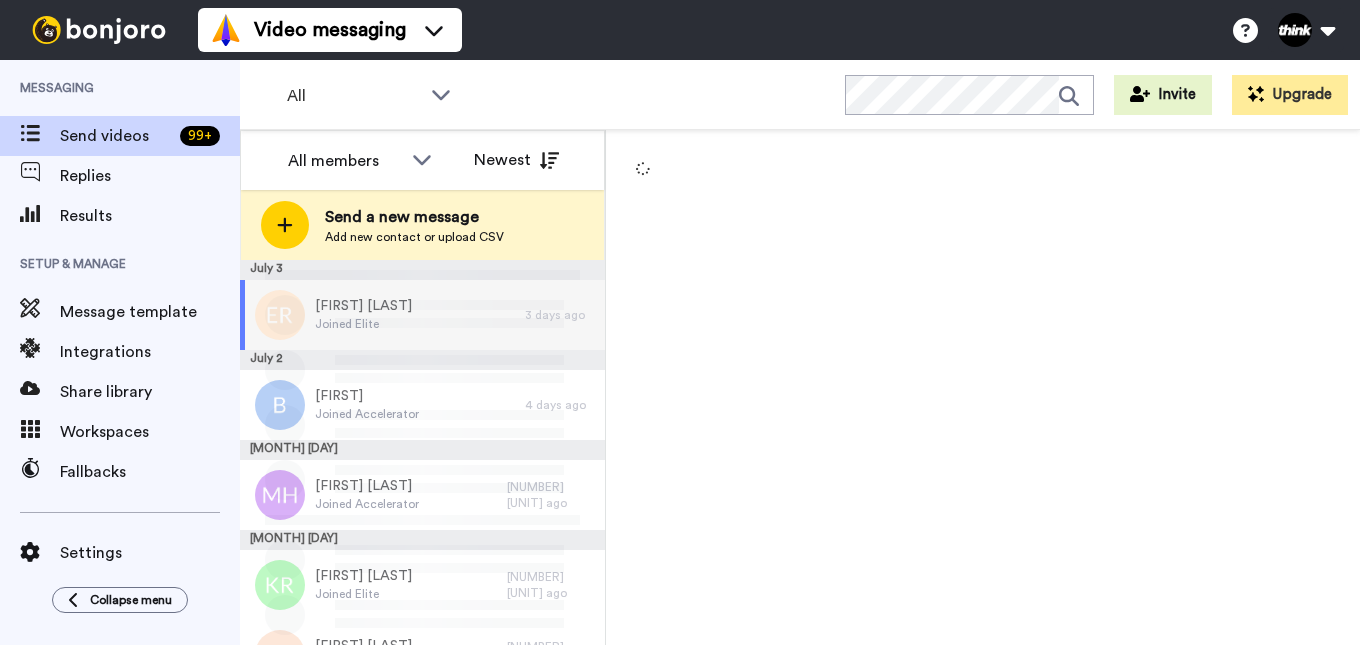 scroll, scrollTop: 0, scrollLeft: 0, axis: both 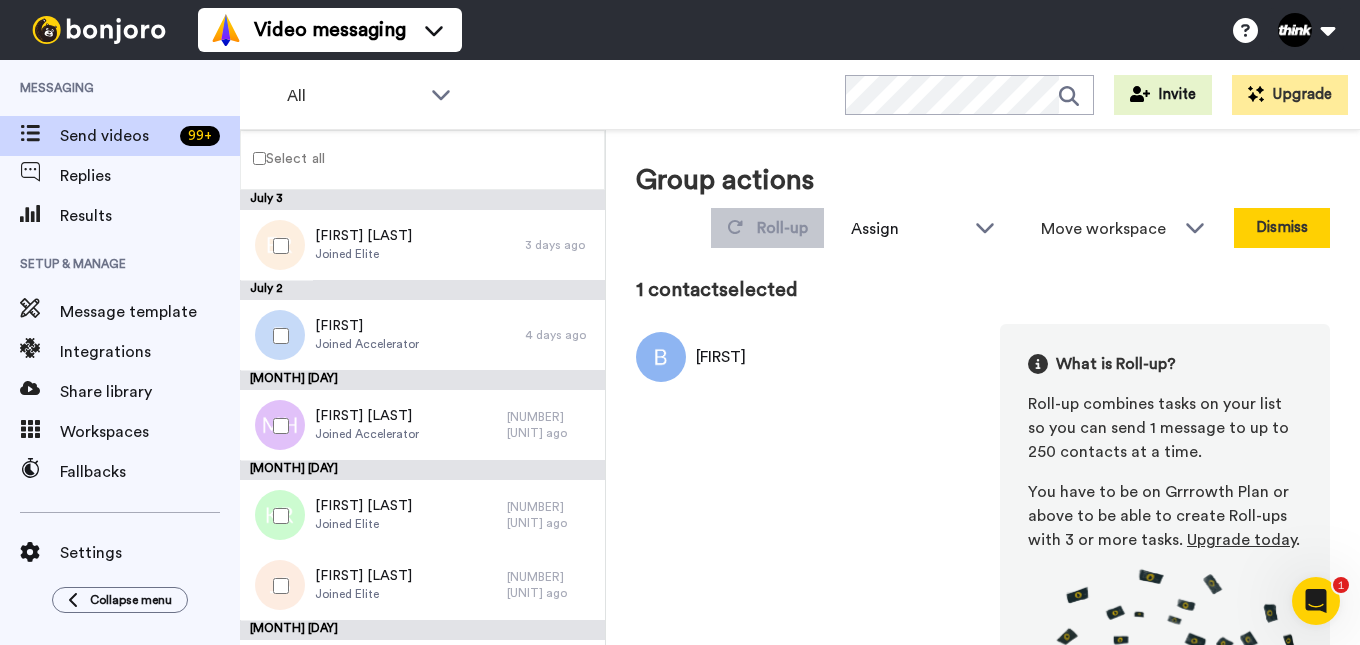 click on "Dismiss" at bounding box center (1282, 228) 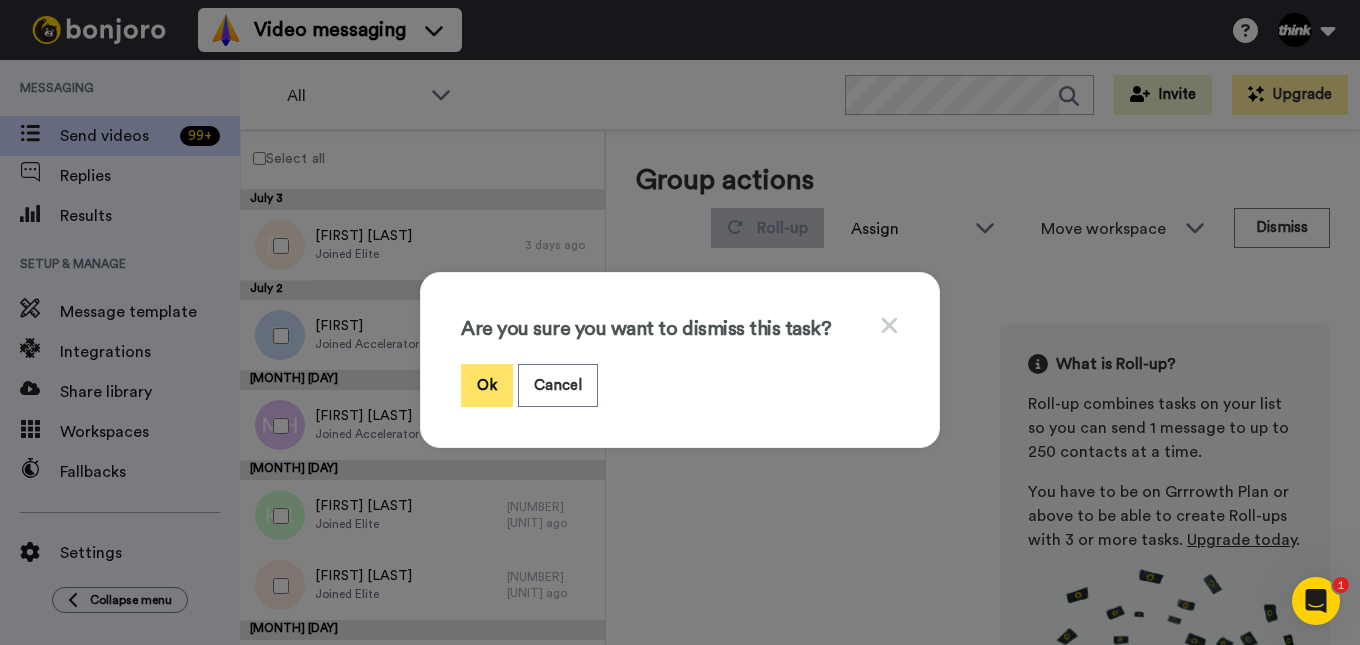 click on "Ok" at bounding box center [487, 385] 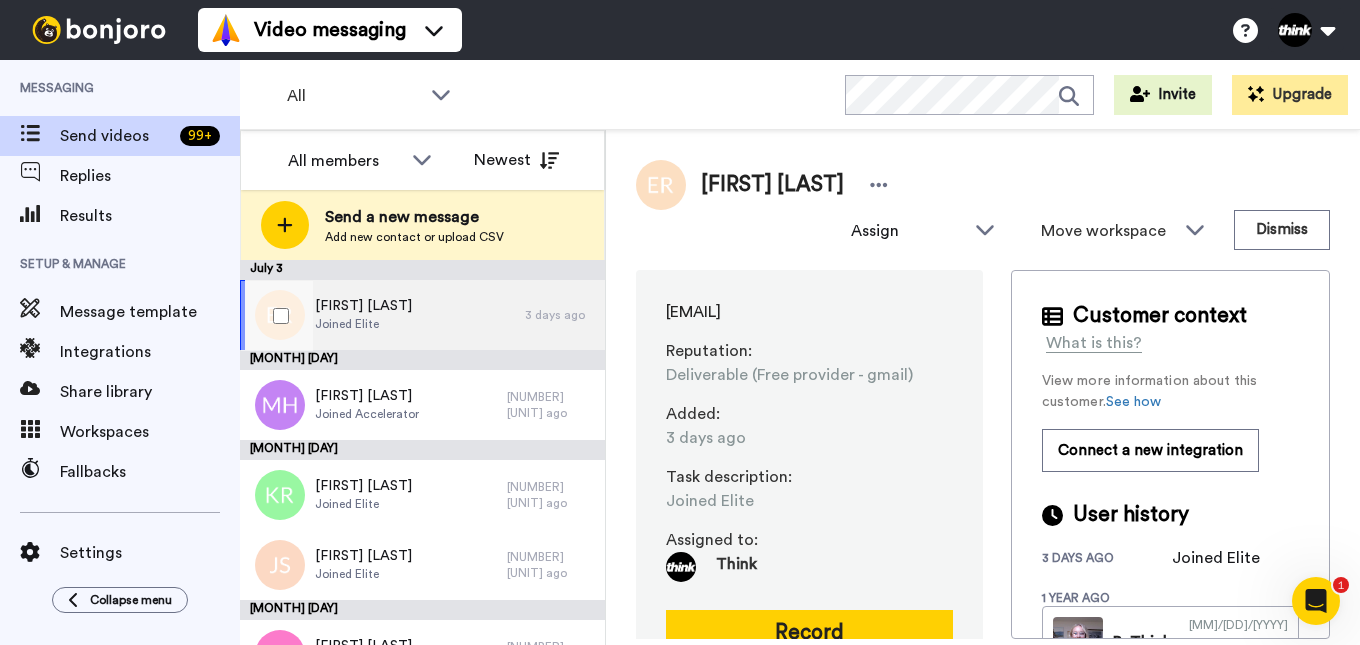 click on "Joined Elite" at bounding box center (363, 324) 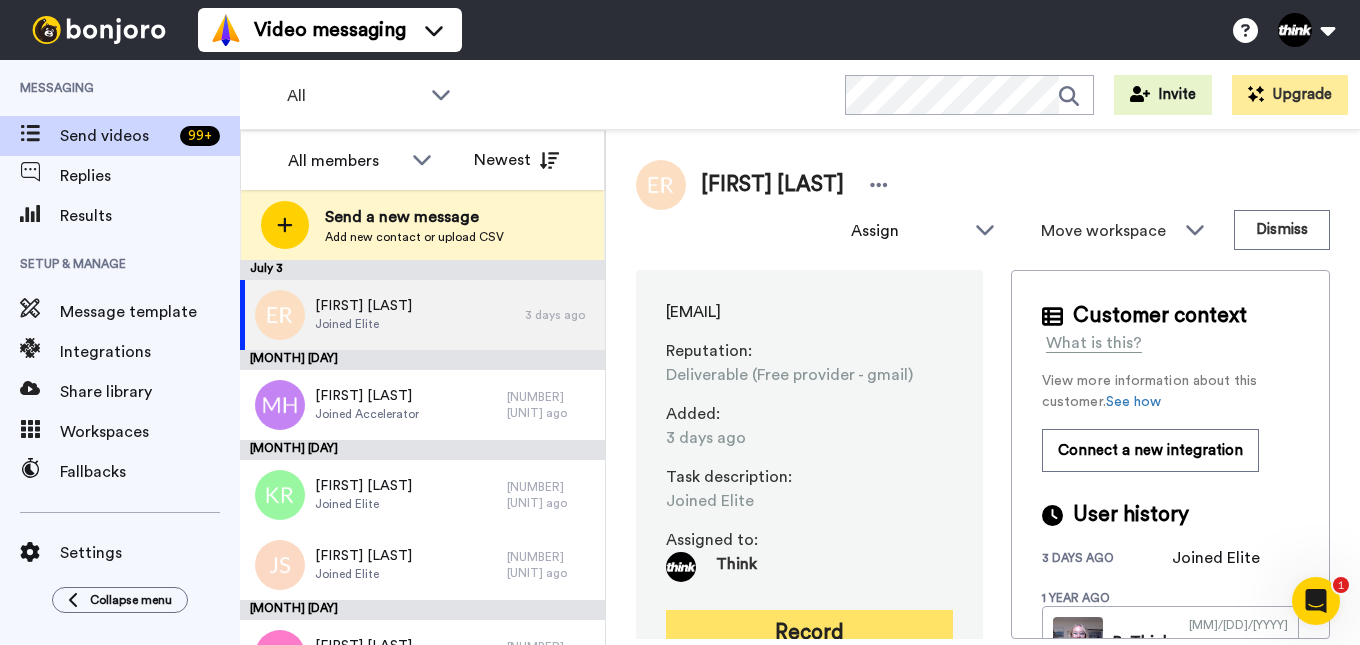 click on "Record" at bounding box center (809, 633) 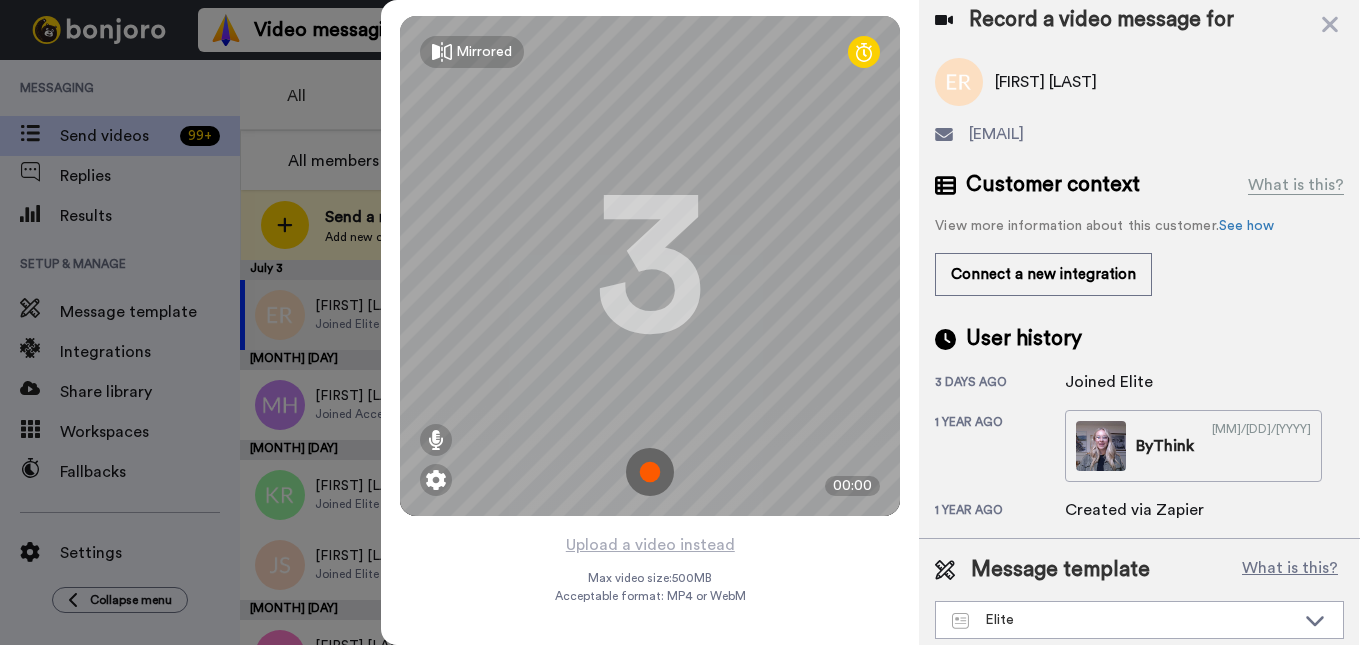 scroll, scrollTop: 0, scrollLeft: 0, axis: both 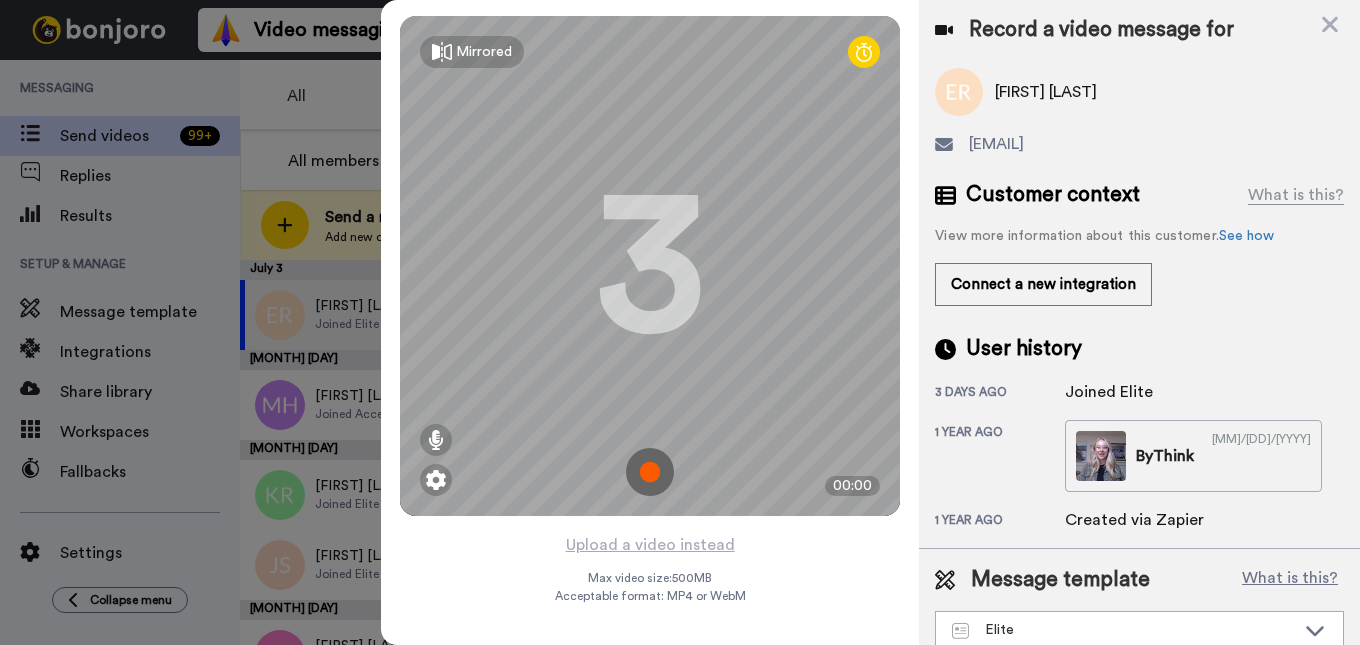 click at bounding box center [650, 472] 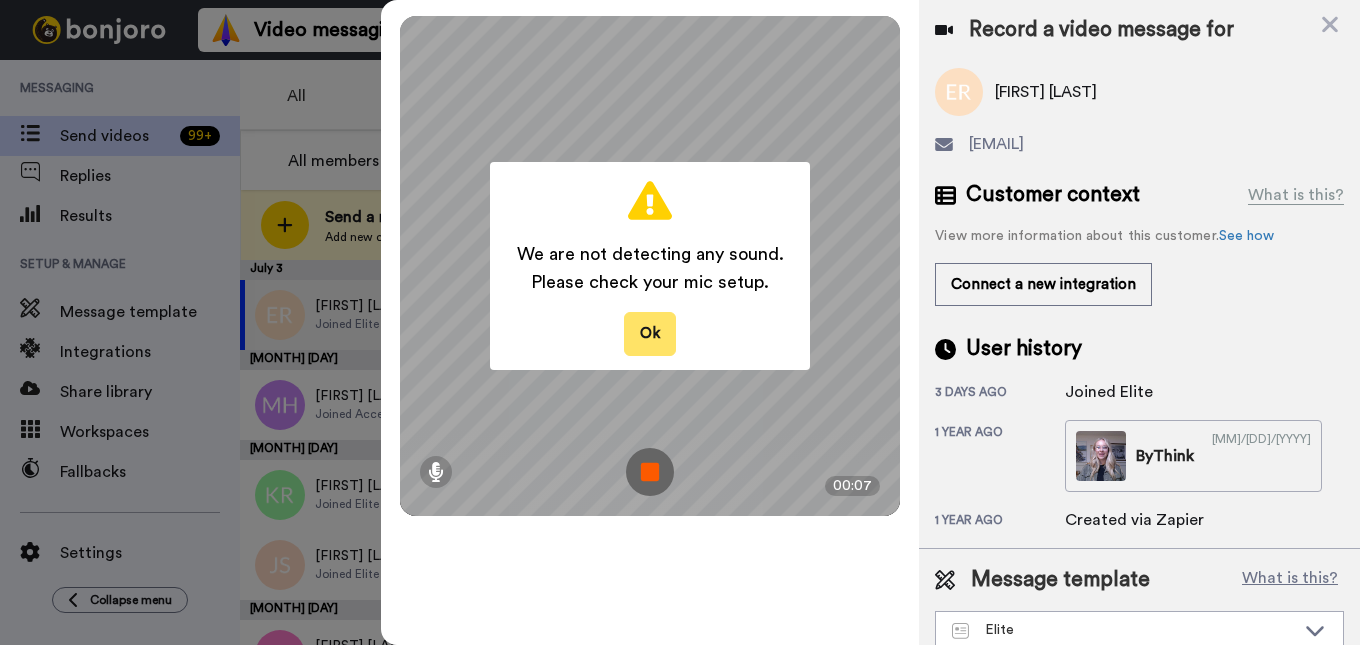 click on "Ok" at bounding box center [650, 333] 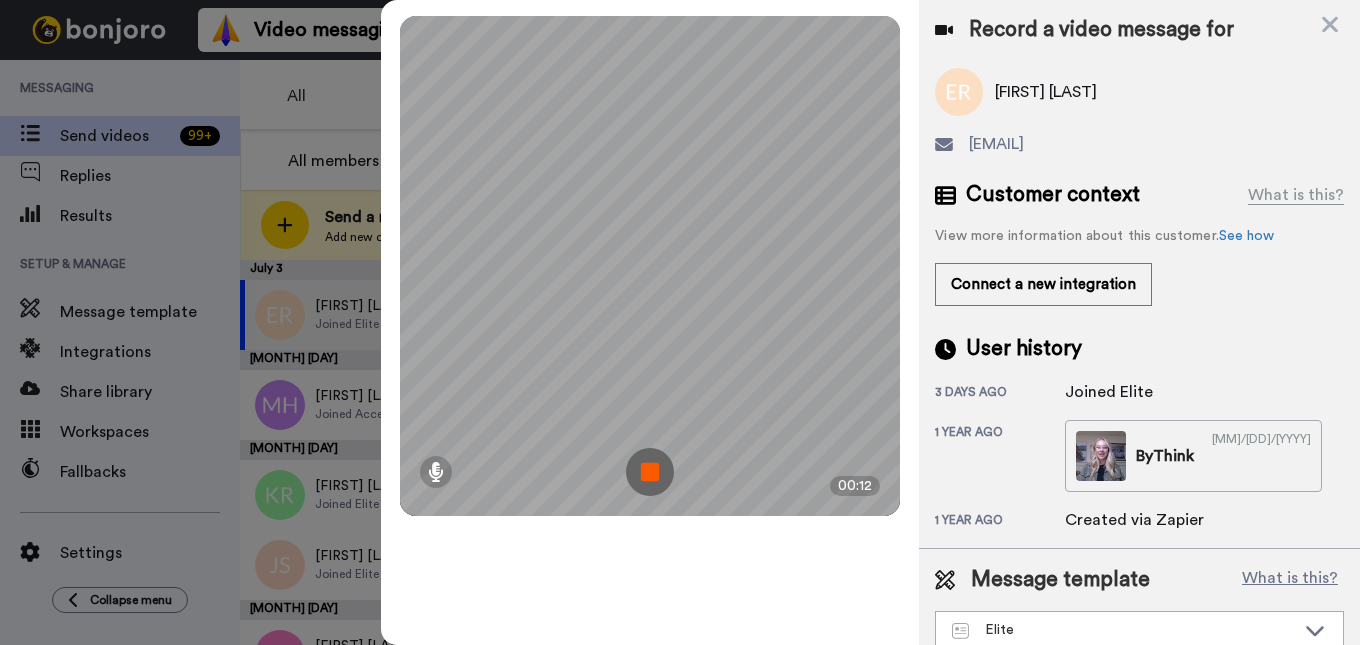 click at bounding box center [650, 472] 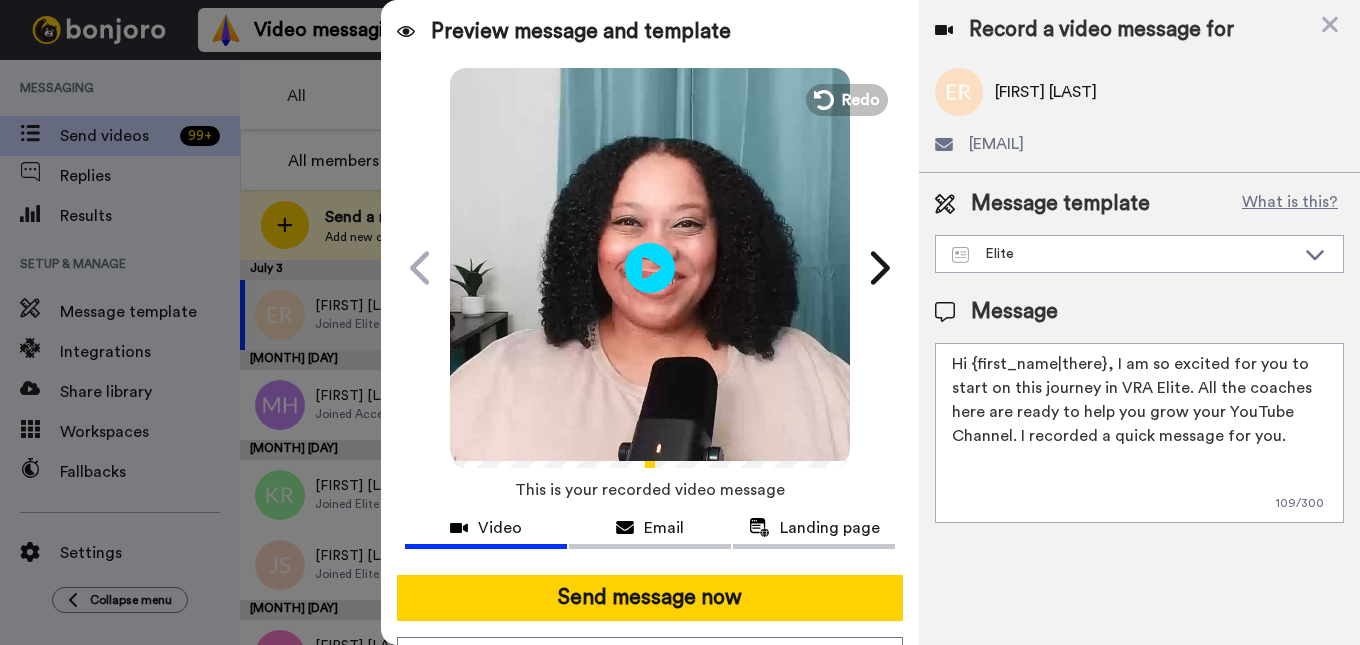 click at bounding box center (650, 265) 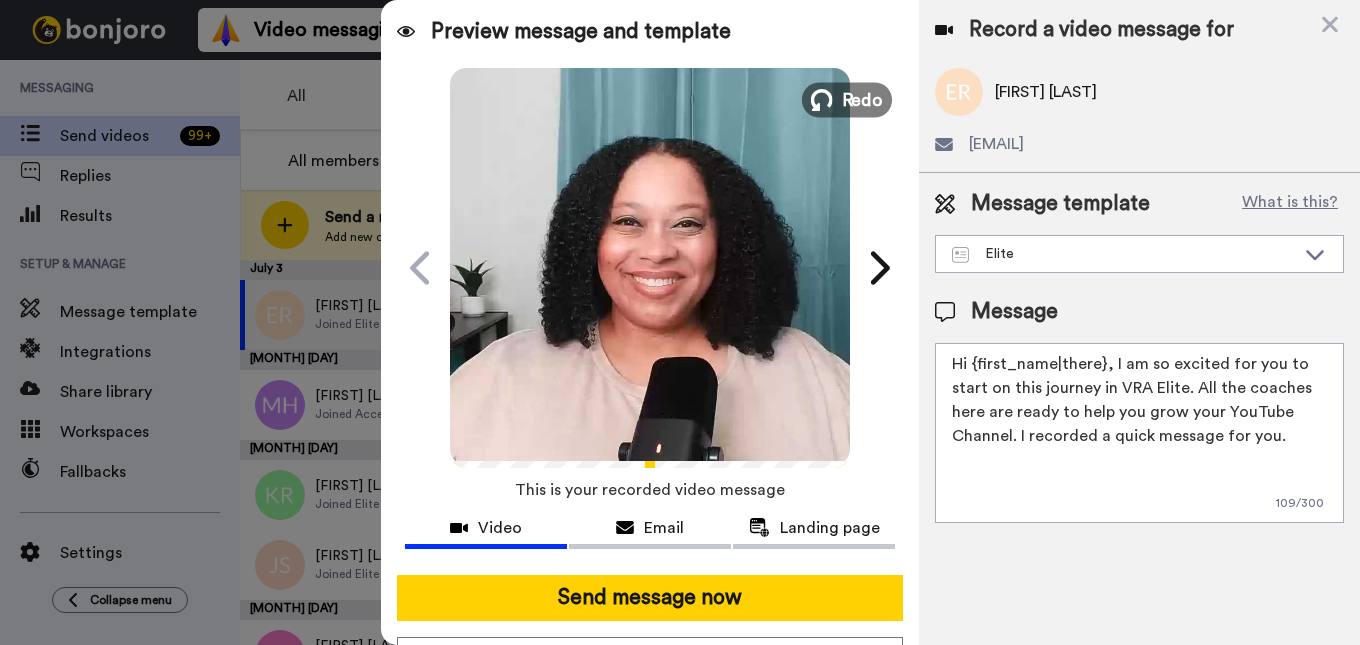 click at bounding box center (822, 100) 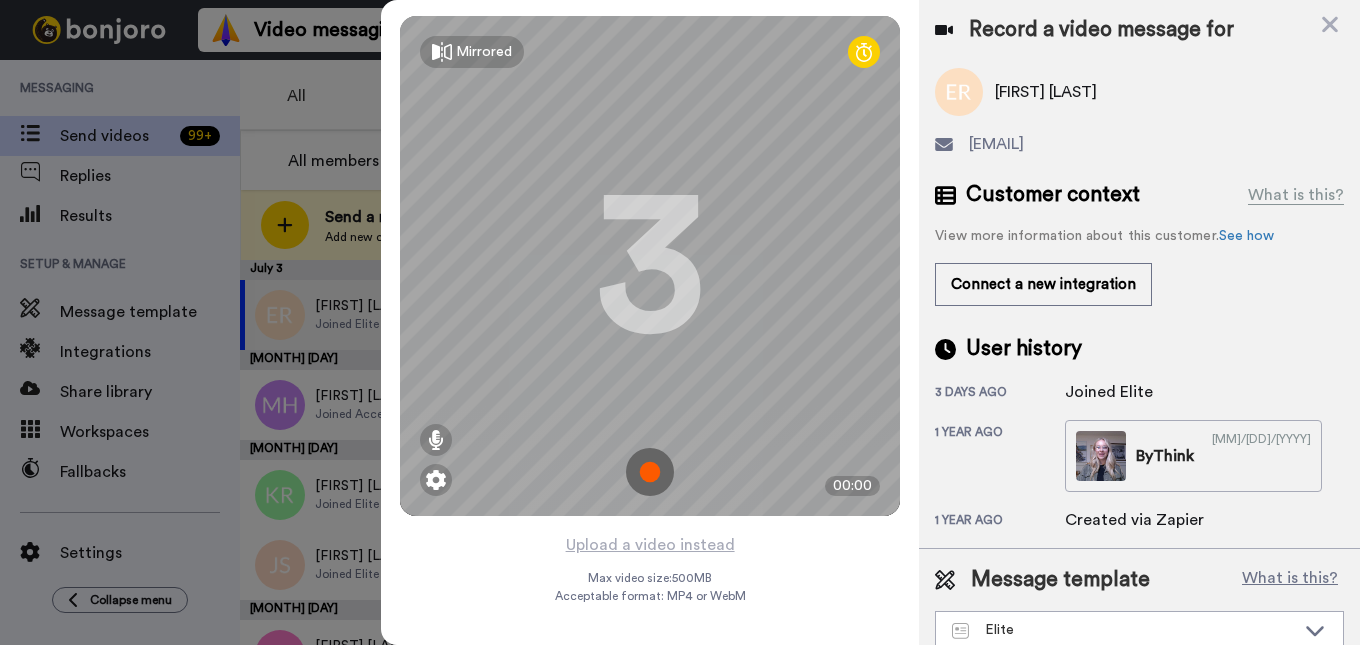 click at bounding box center [650, 472] 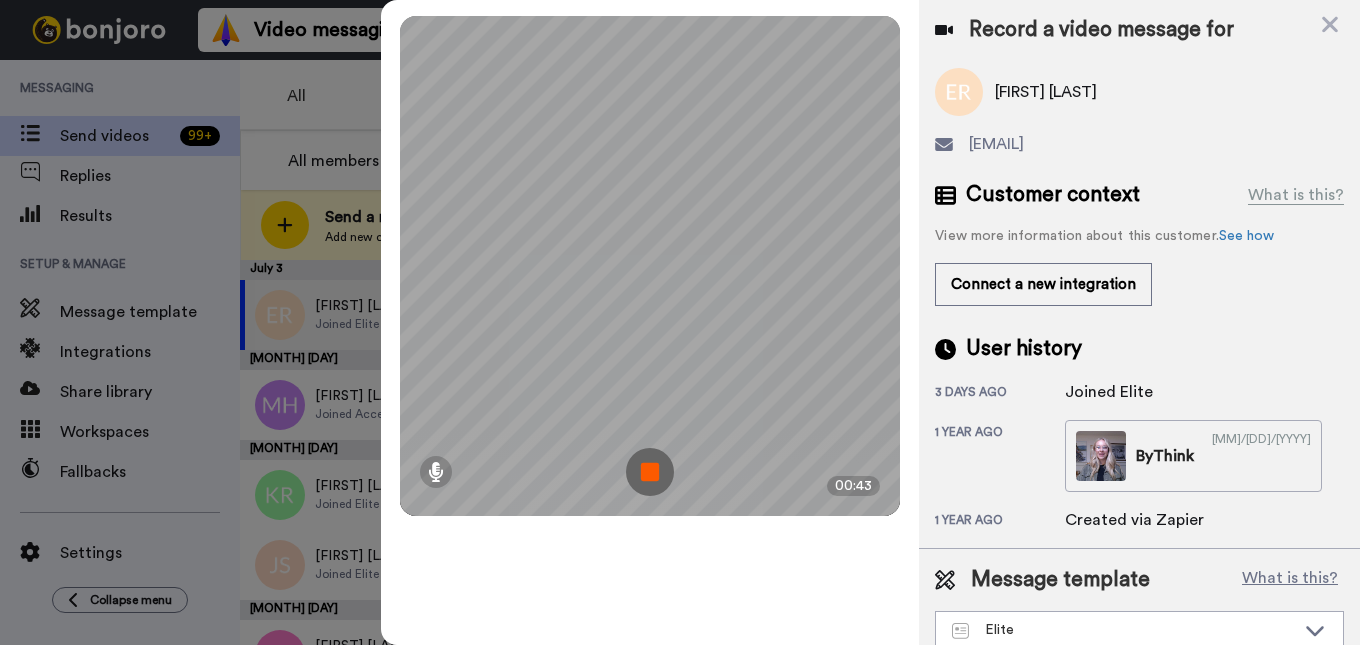 click at bounding box center (650, 472) 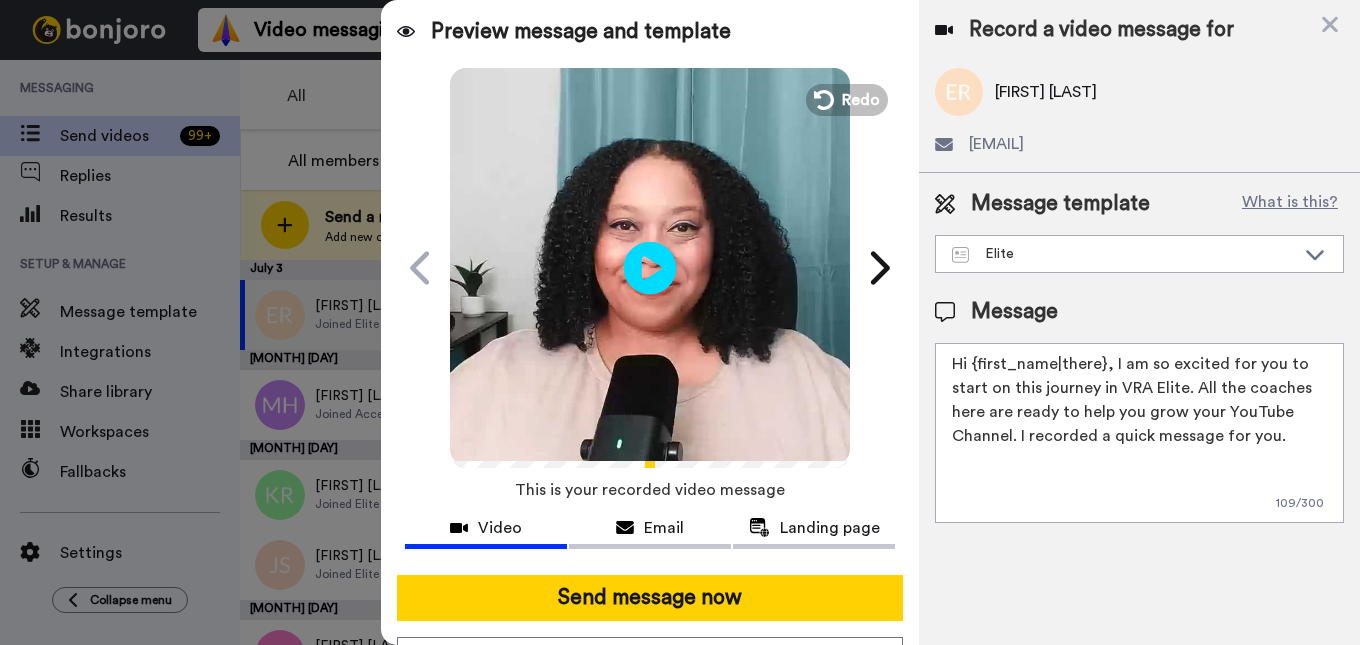 click at bounding box center (650, 267) 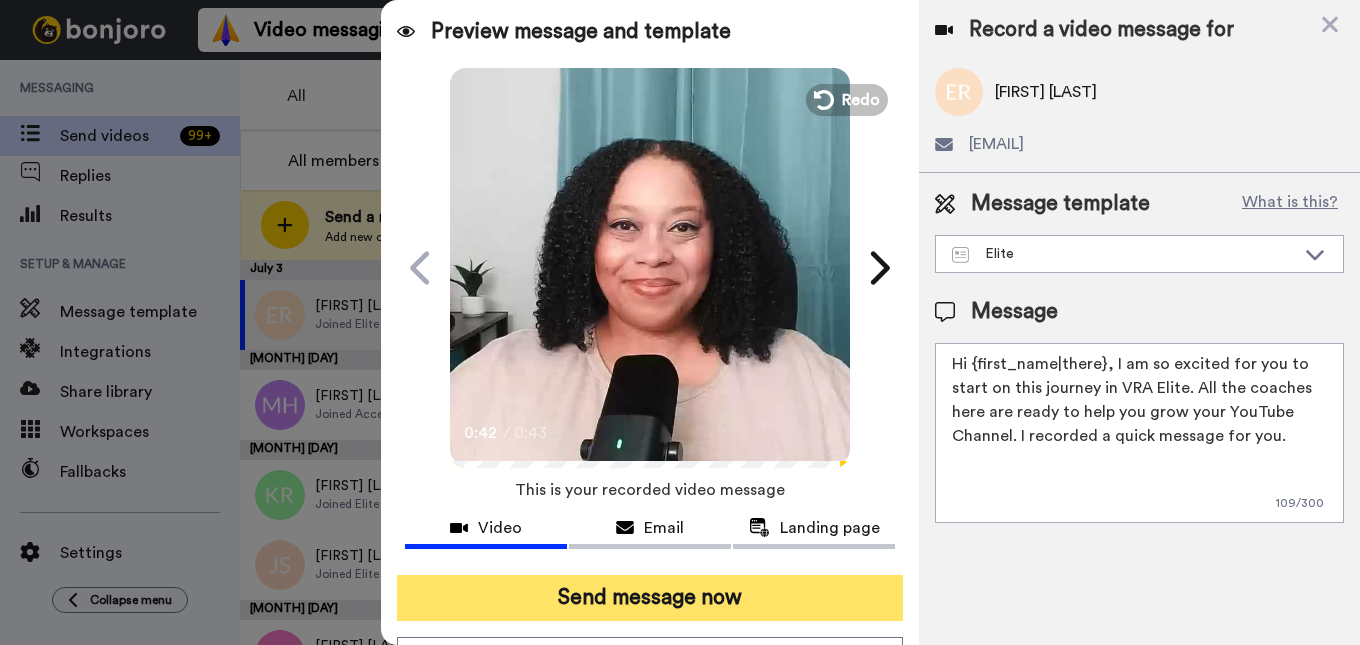 click on "Send message now" at bounding box center [650, 598] 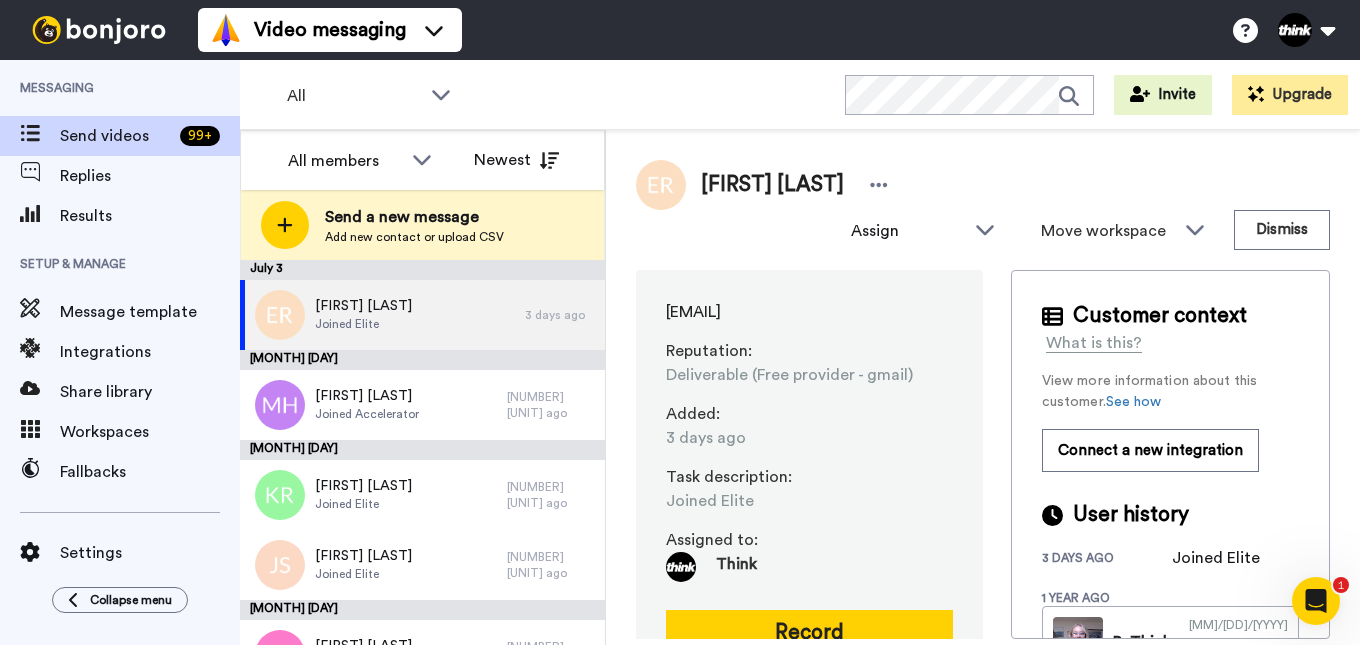 scroll, scrollTop: 0, scrollLeft: 0, axis: both 